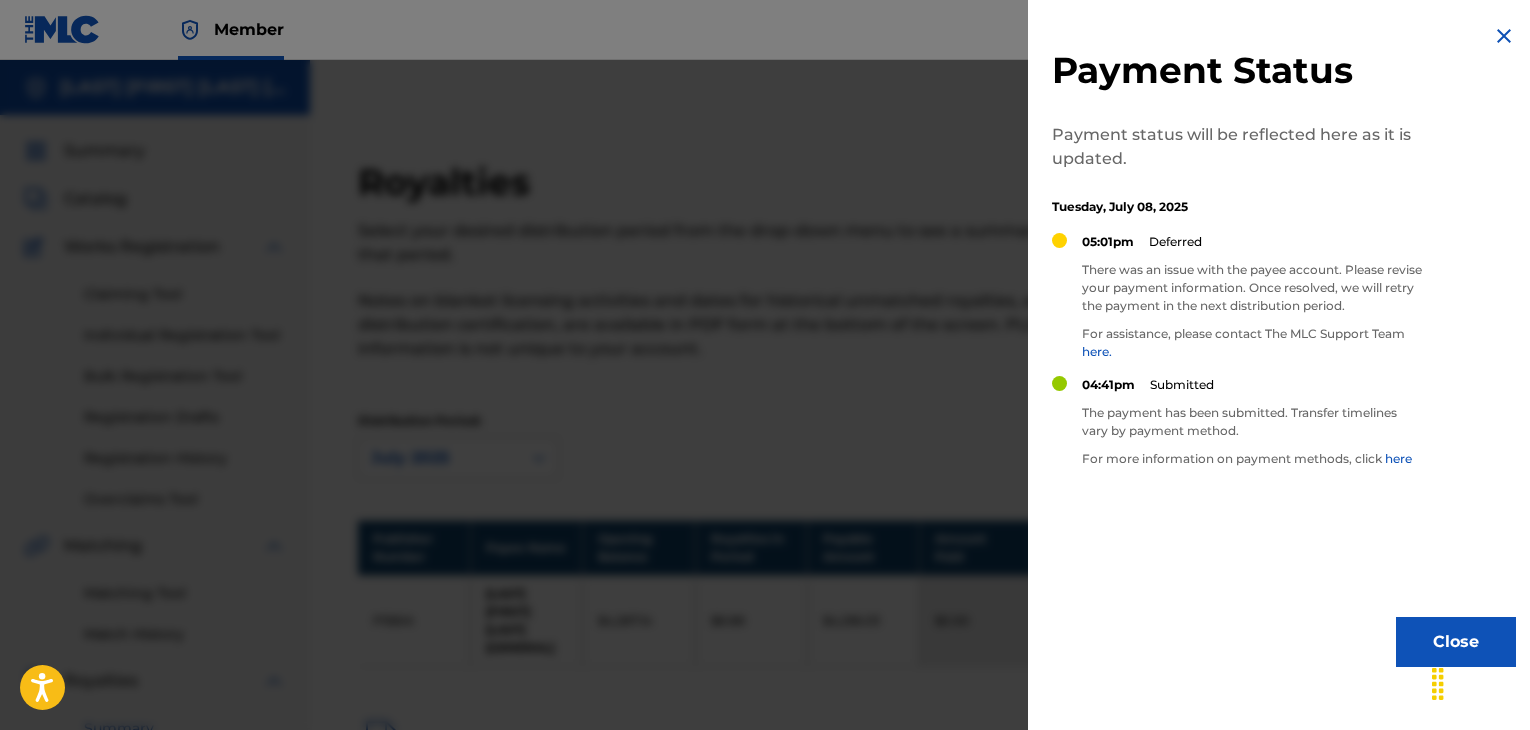 scroll, scrollTop: 307, scrollLeft: 0, axis: vertical 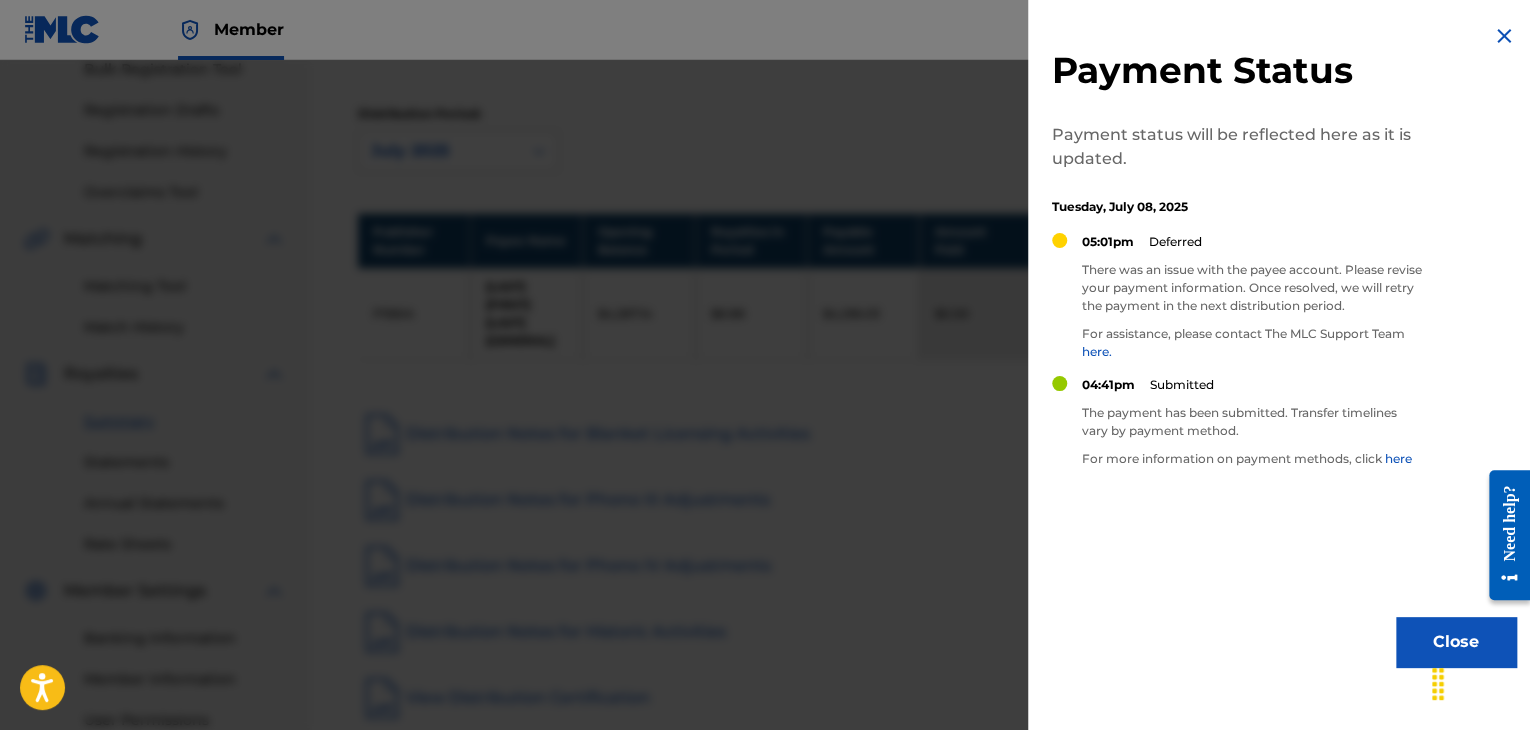 click at bounding box center [1504, 36] 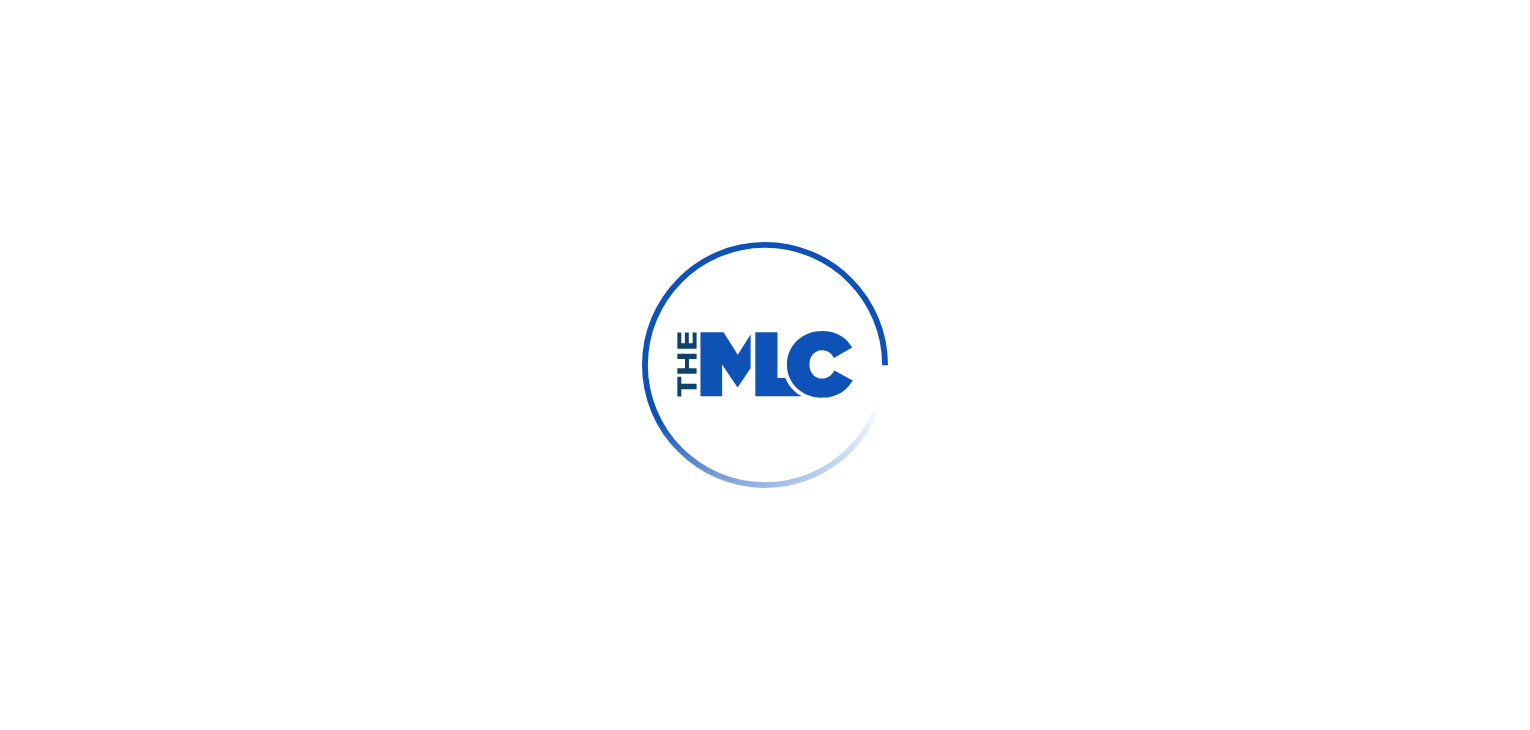 scroll, scrollTop: 0, scrollLeft: 0, axis: both 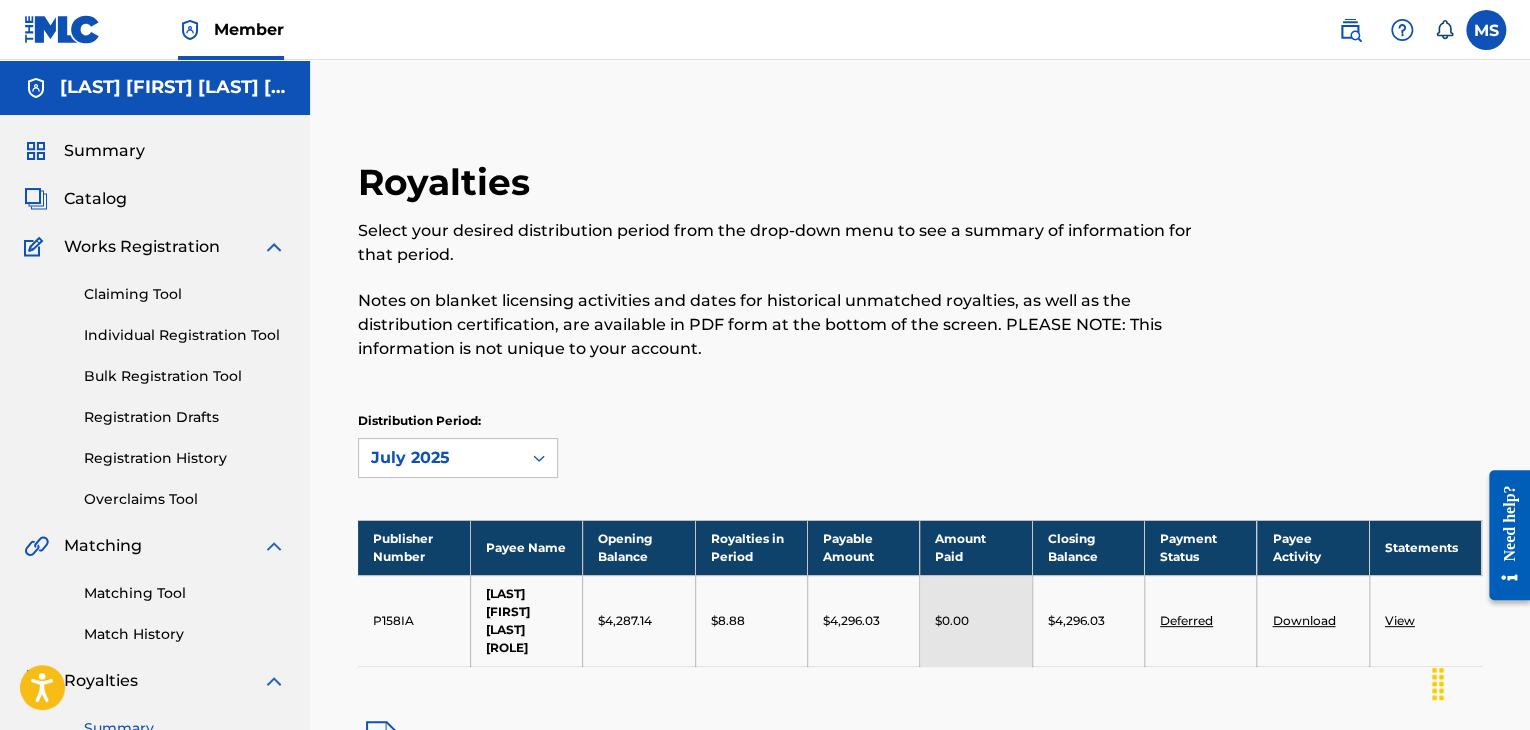 click on "Summary" at bounding box center (104, 151) 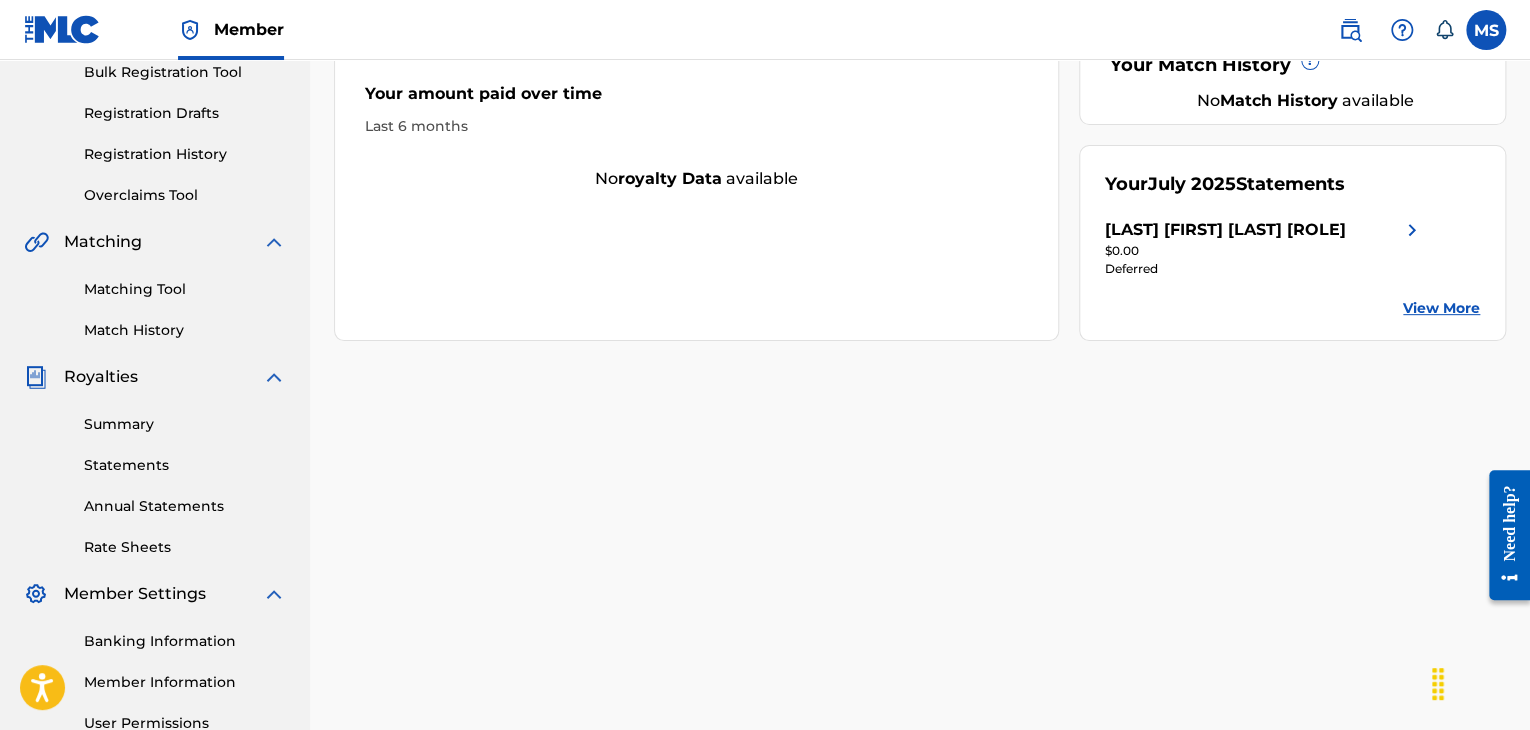 scroll, scrollTop: 308, scrollLeft: 0, axis: vertical 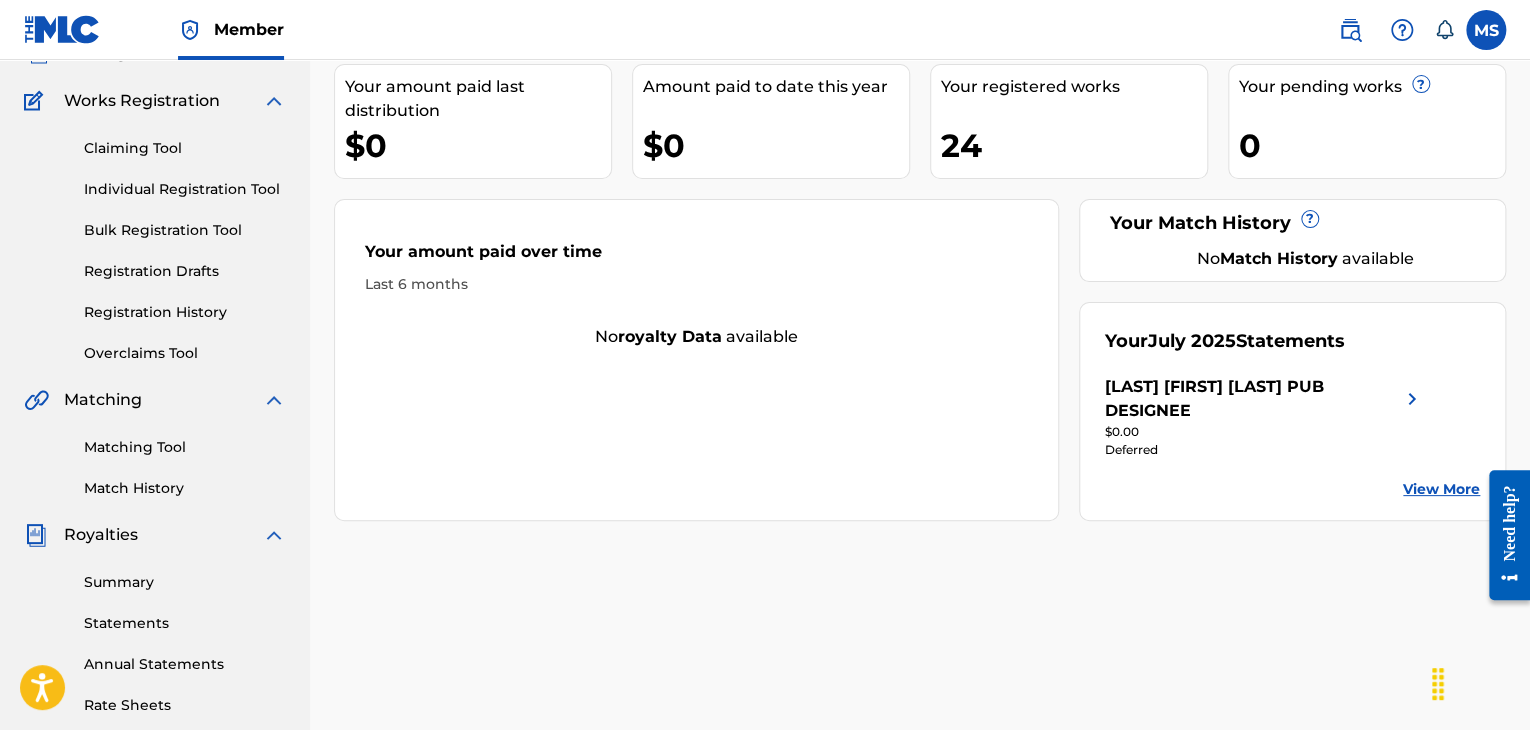 click on "View More" at bounding box center [1441, 489] 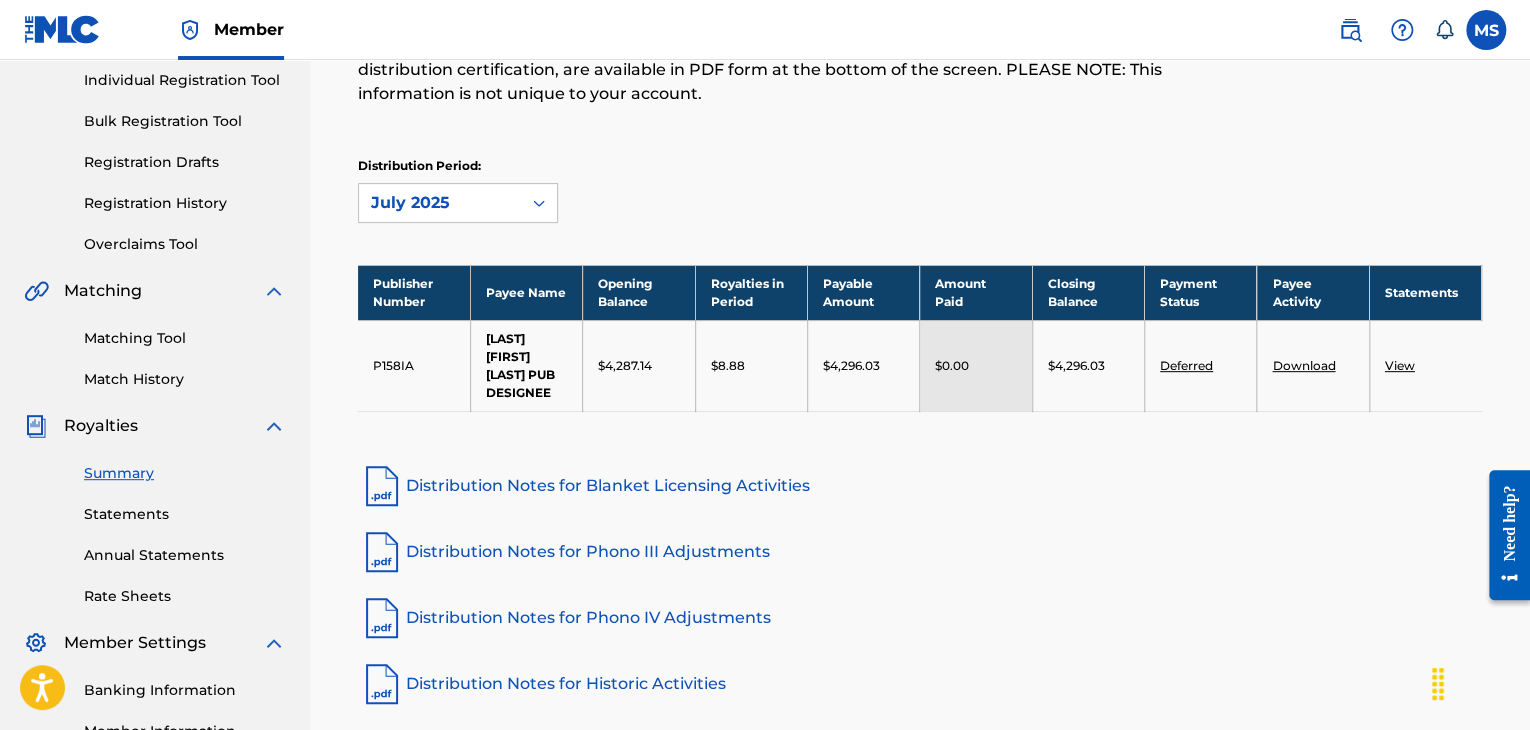 scroll, scrollTop: 256, scrollLeft: 0, axis: vertical 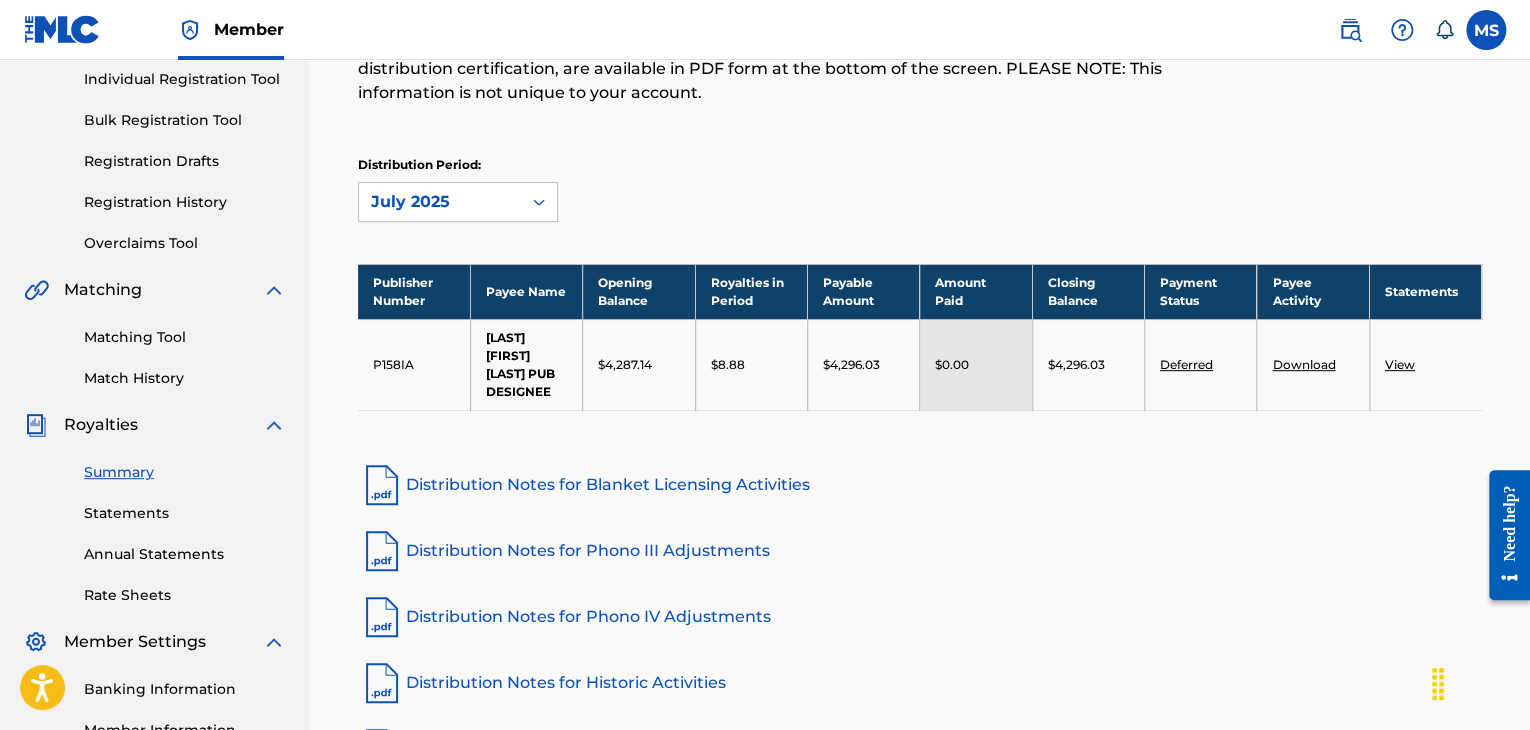 click on "Deferred" at bounding box center [1186, 364] 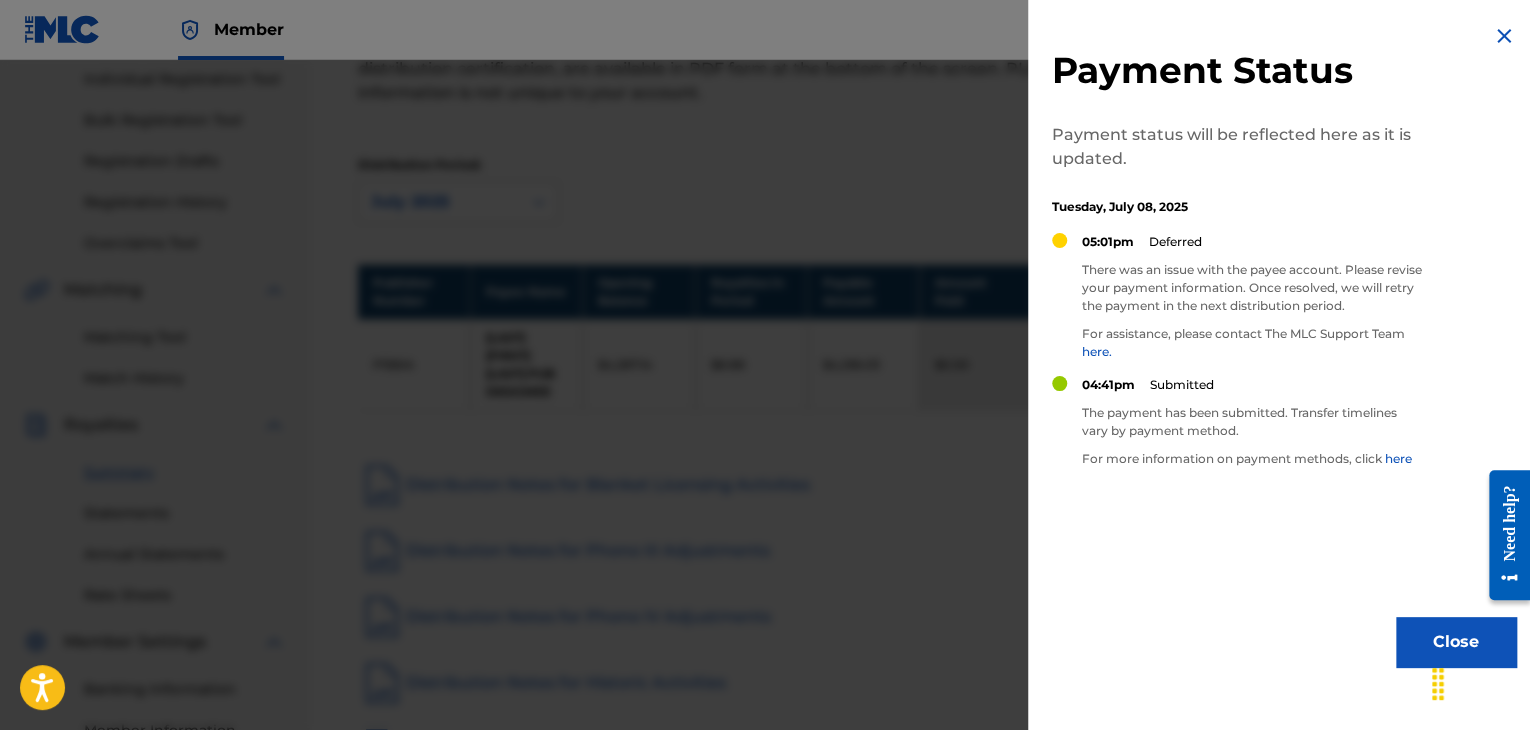 scroll, scrollTop: 510, scrollLeft: 0, axis: vertical 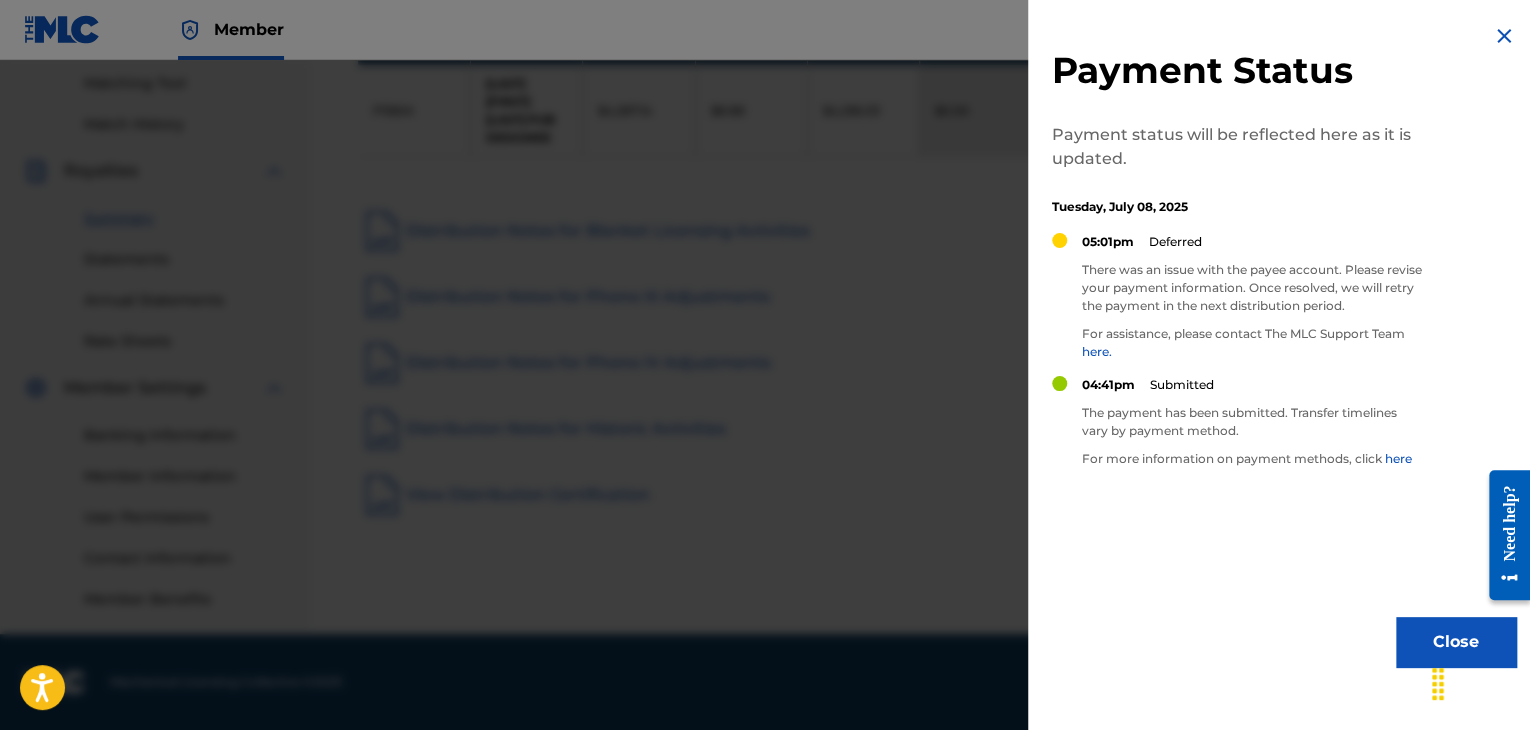 click at bounding box center (765, 425) 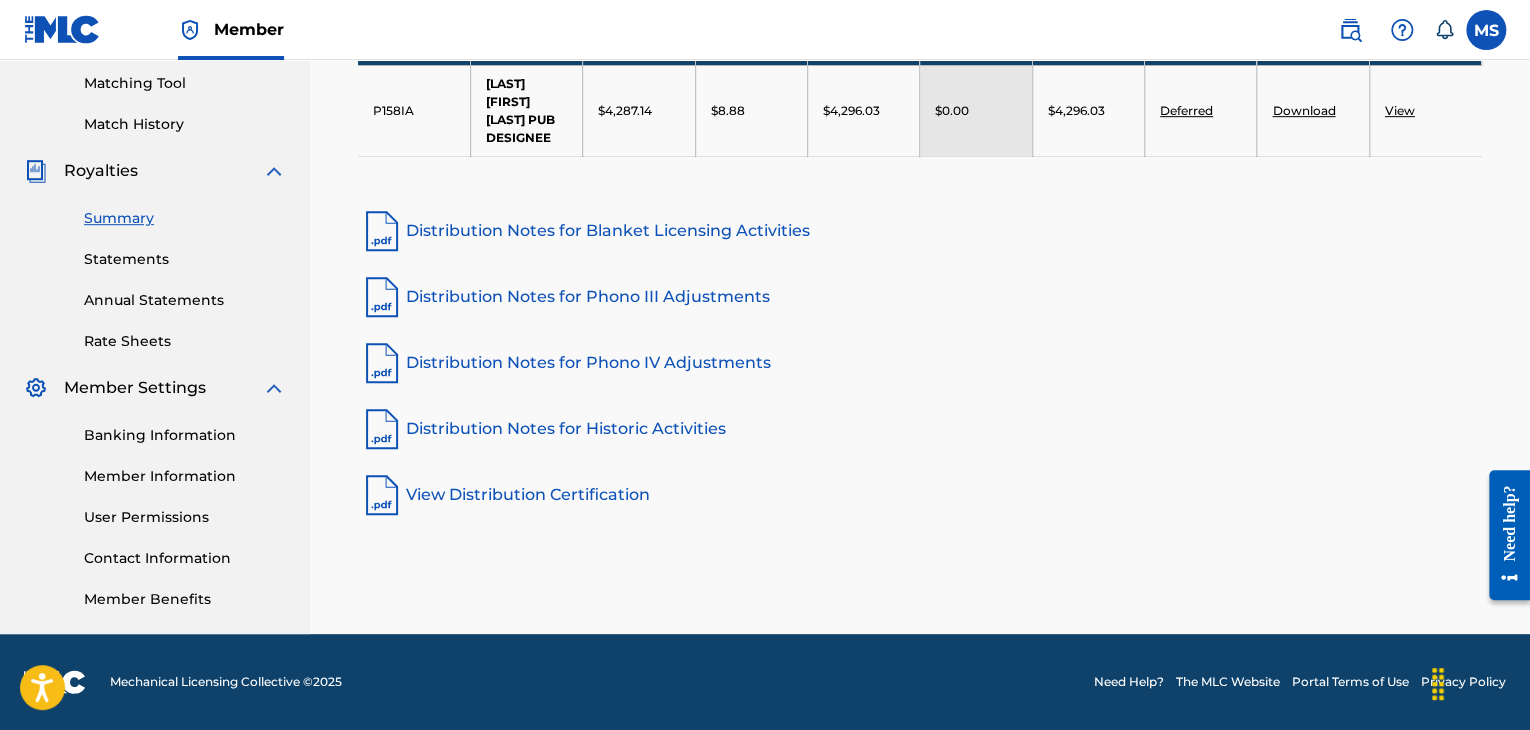 click on "Banking Information" at bounding box center (185, 435) 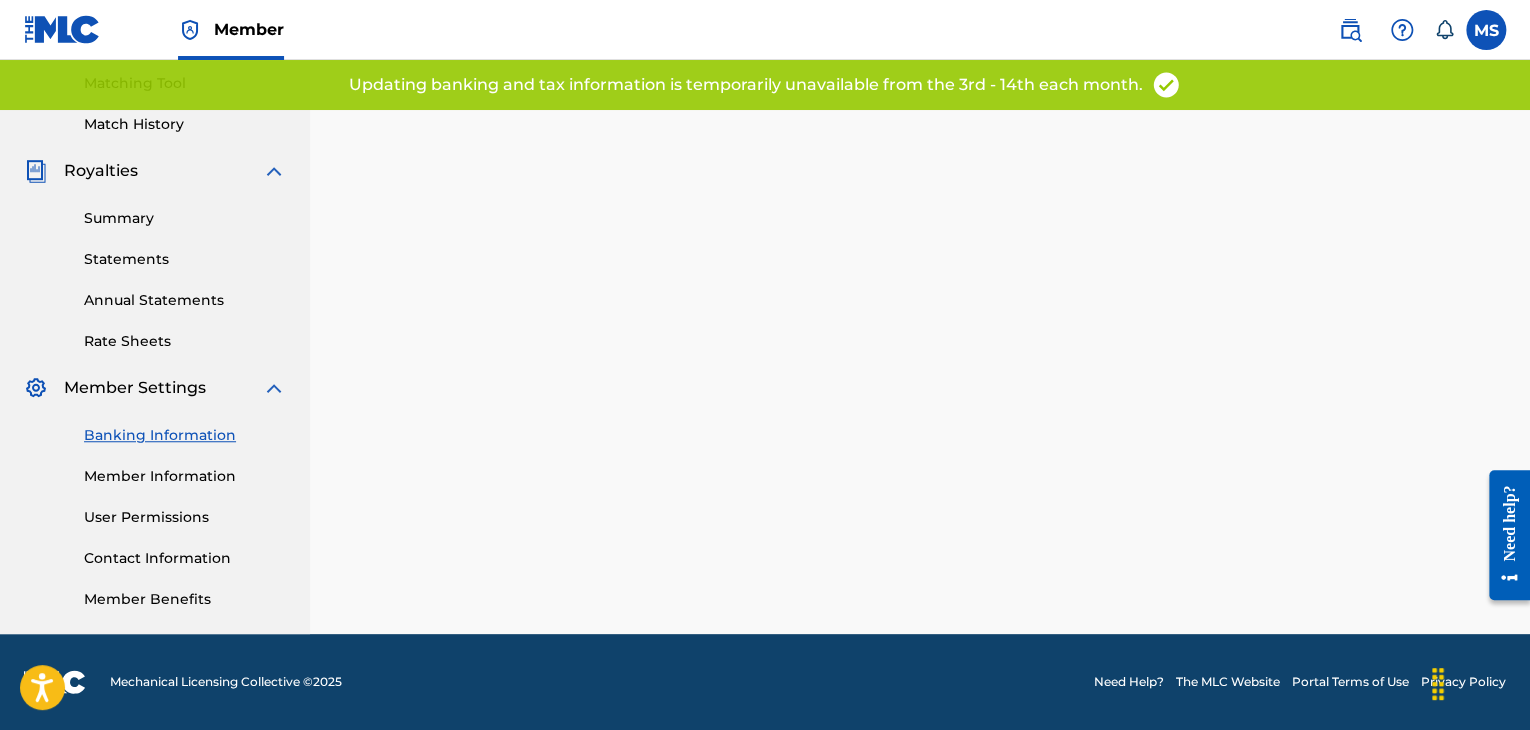 scroll, scrollTop: 0, scrollLeft: 0, axis: both 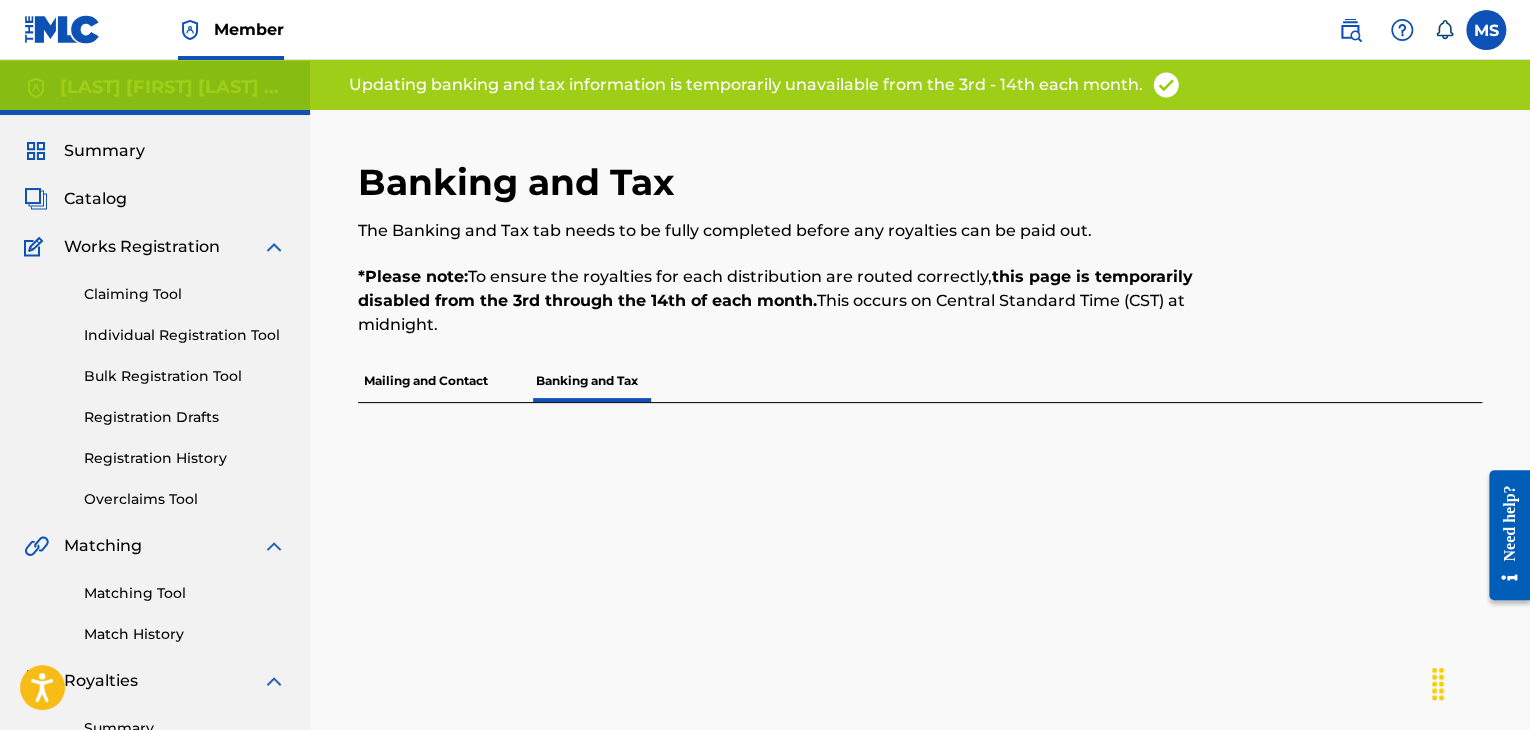 click on "Summary" at bounding box center (104, 151) 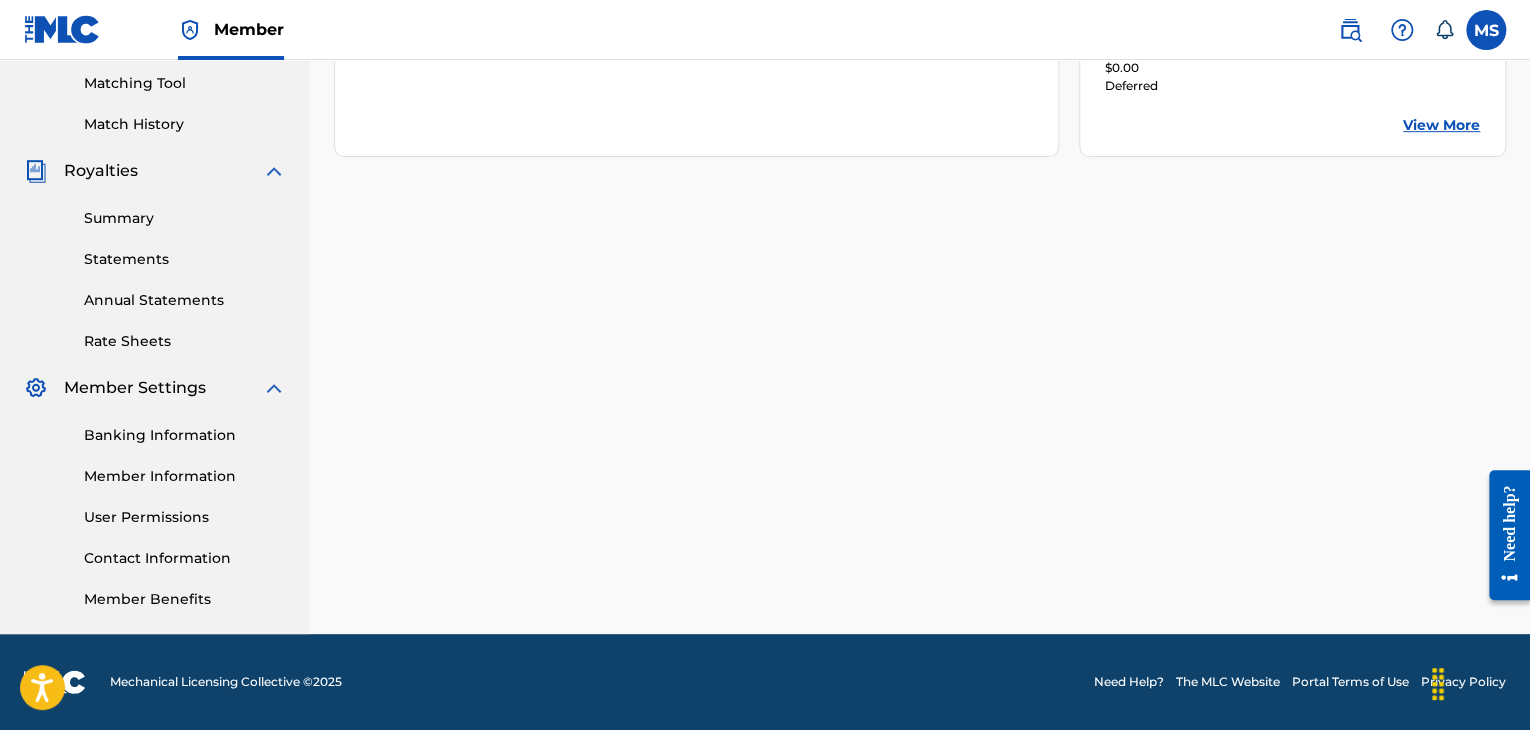 scroll, scrollTop: 0, scrollLeft: 0, axis: both 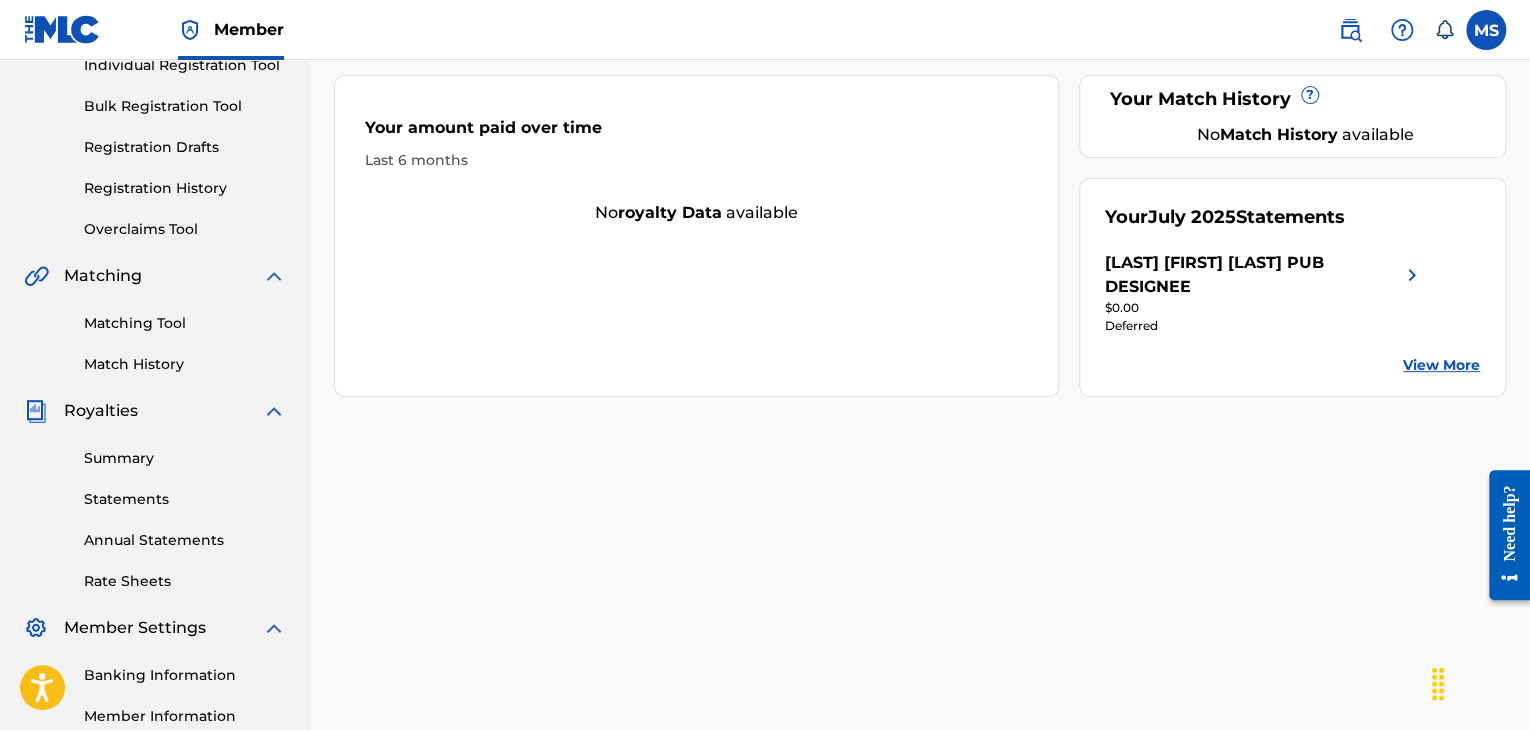 click on "Statements" at bounding box center (185, 499) 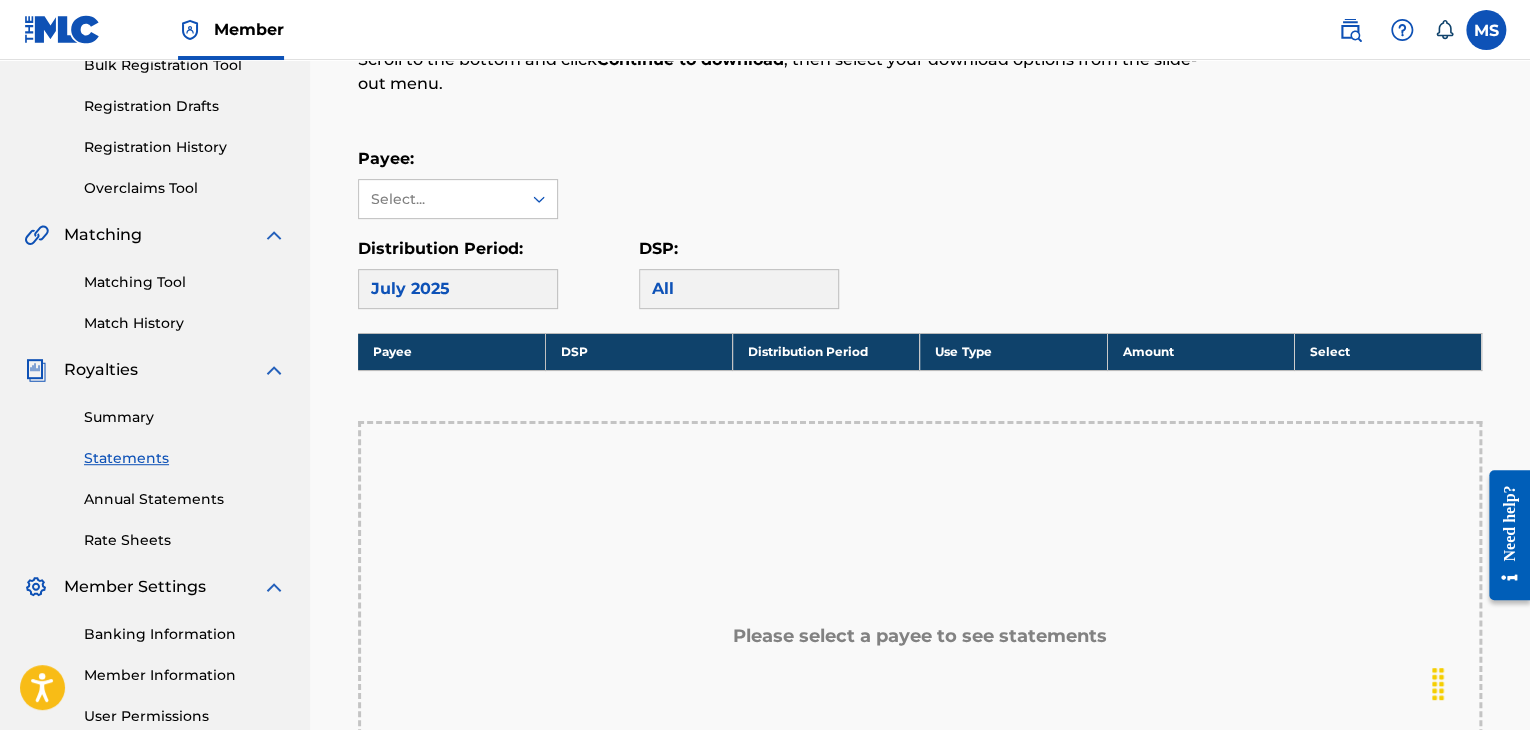 scroll, scrollTop: 312, scrollLeft: 0, axis: vertical 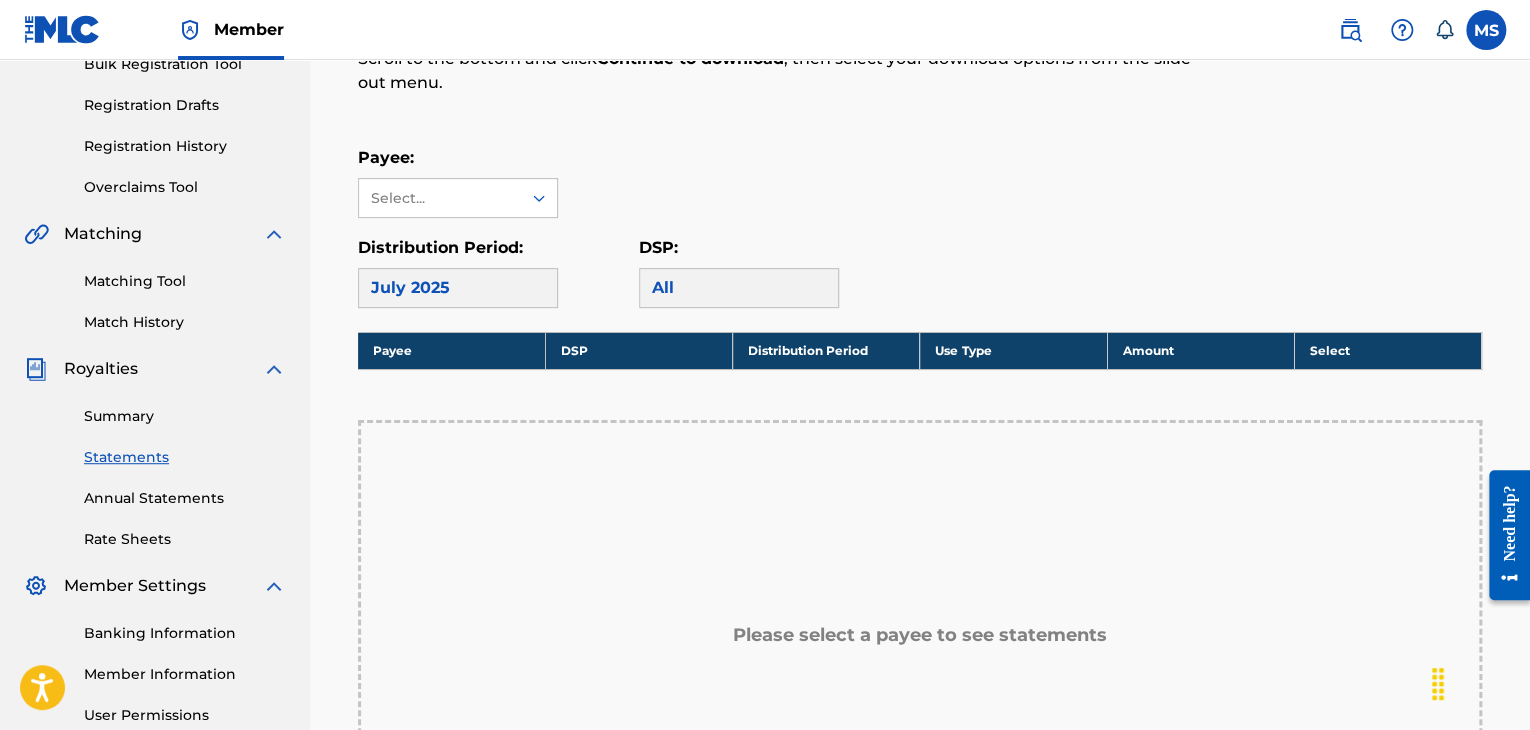 click on "July 2025" at bounding box center (458, 288) 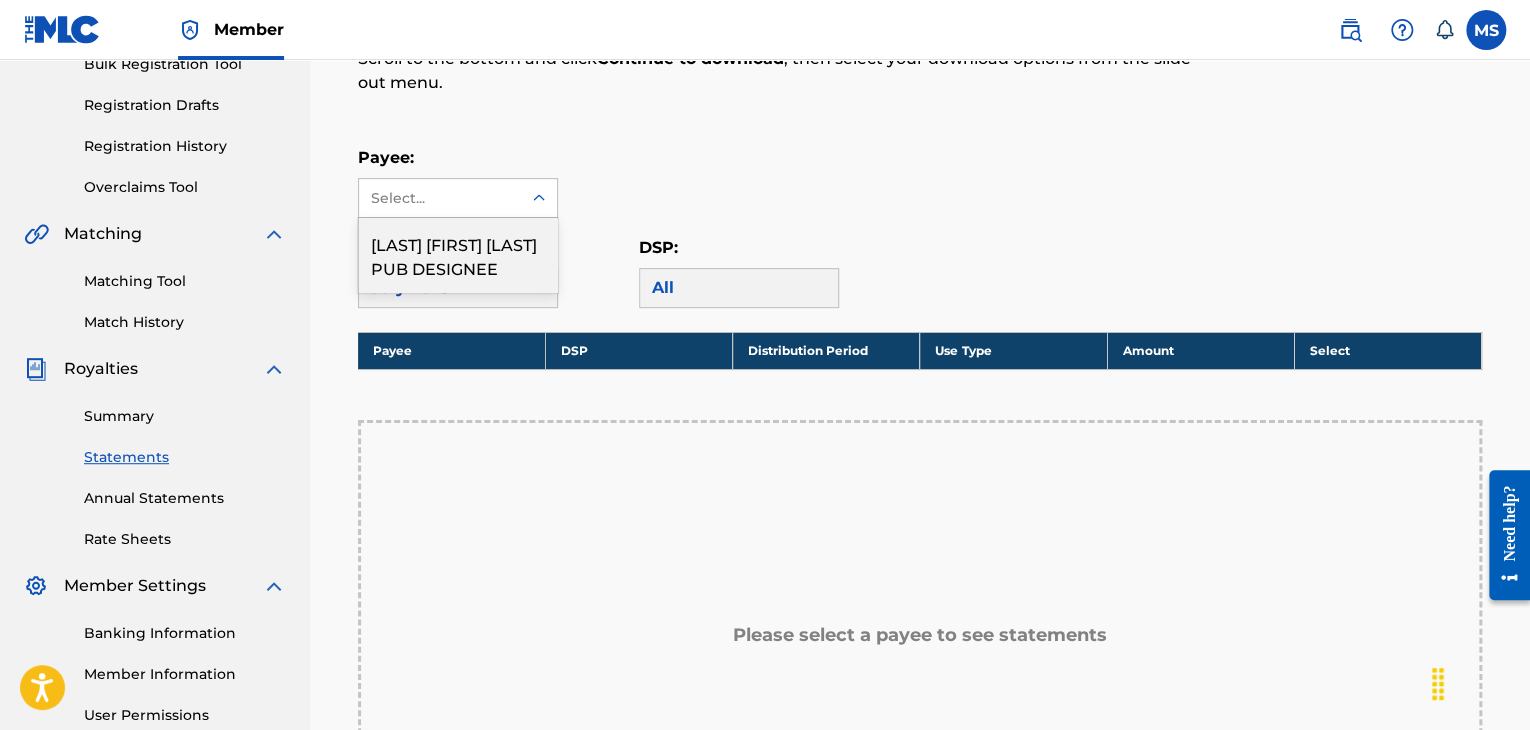 click on "Select..." at bounding box center (439, 198) 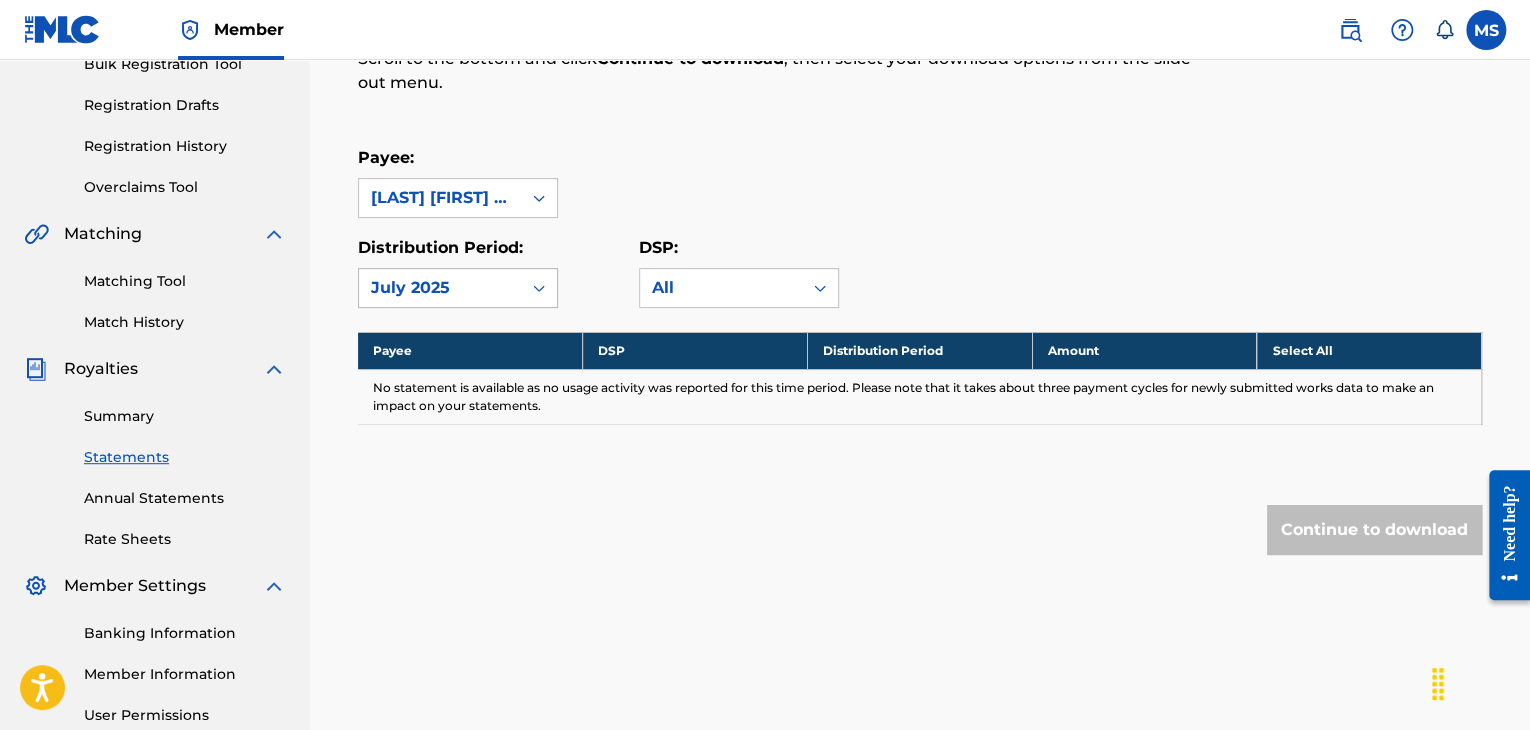 click on "July 2025" at bounding box center (440, 288) 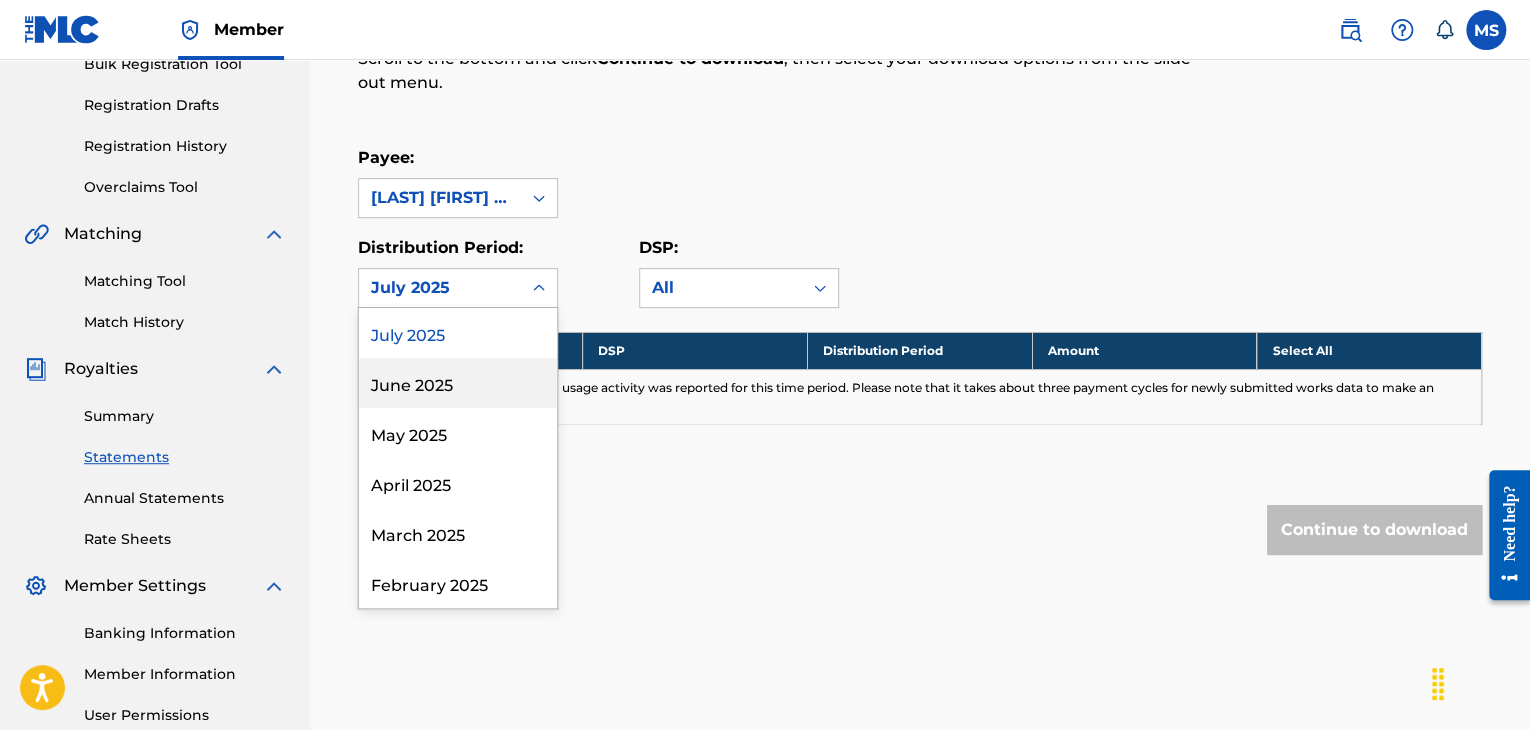 click on "June 2025" at bounding box center (458, 383) 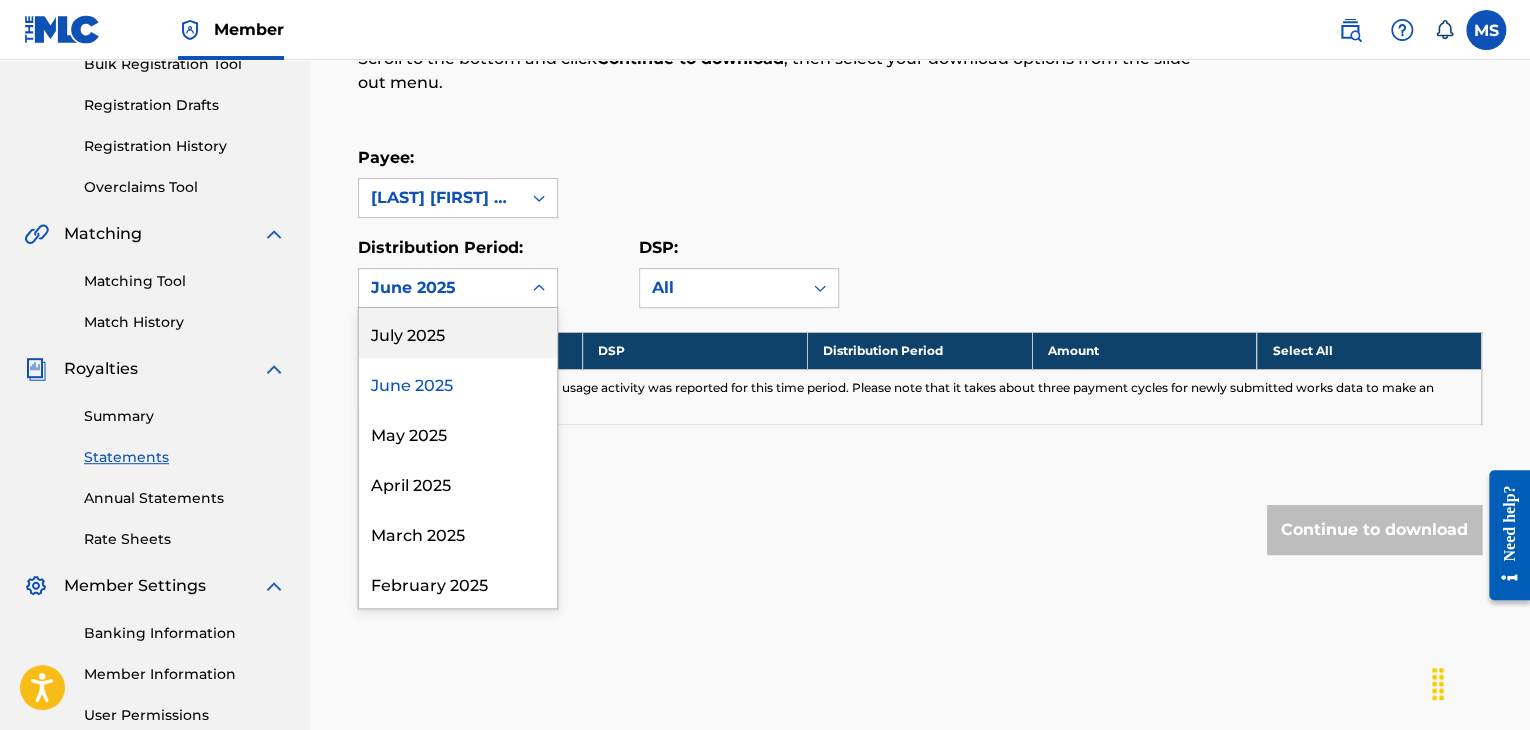 click on "June 2025" at bounding box center [440, 288] 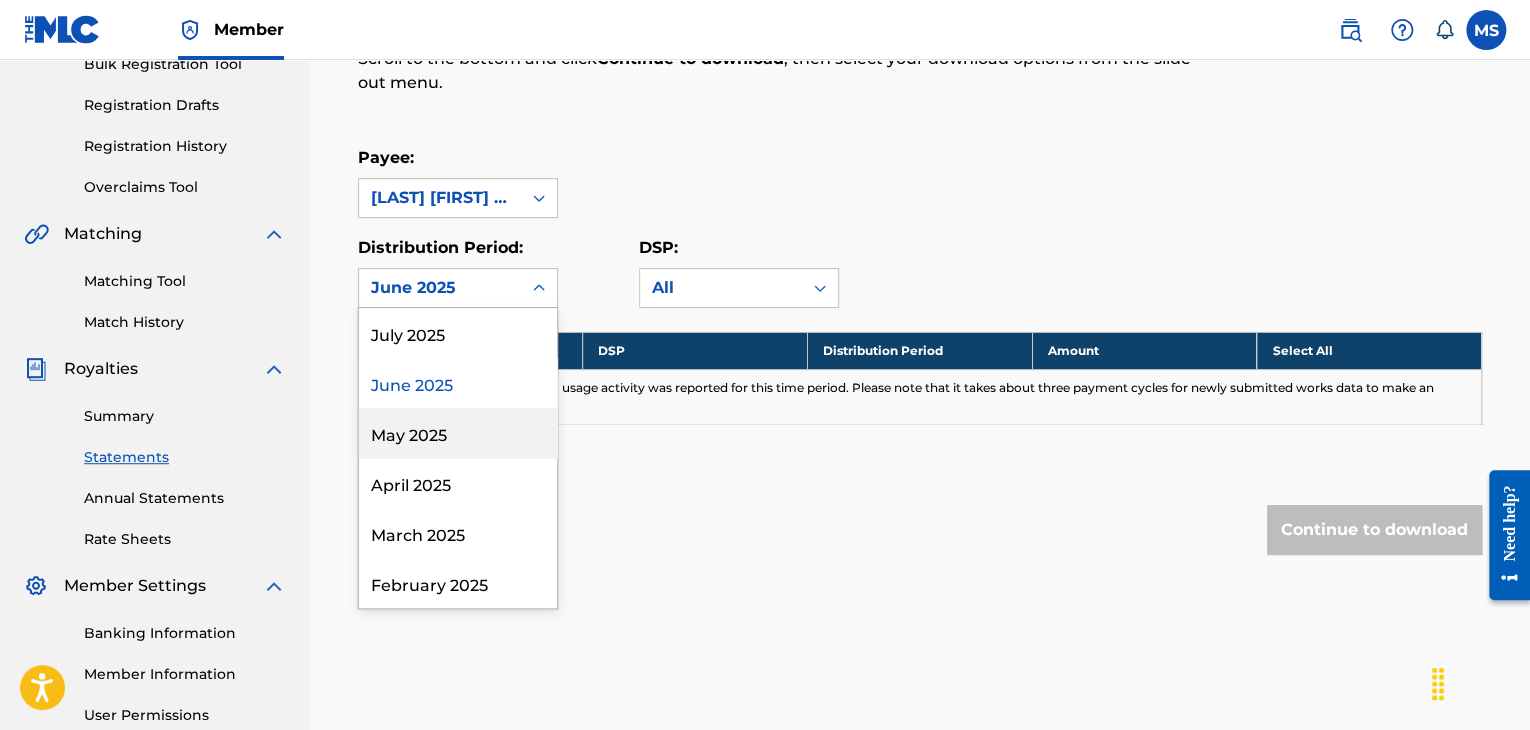 click on "May 2025" at bounding box center (458, 433) 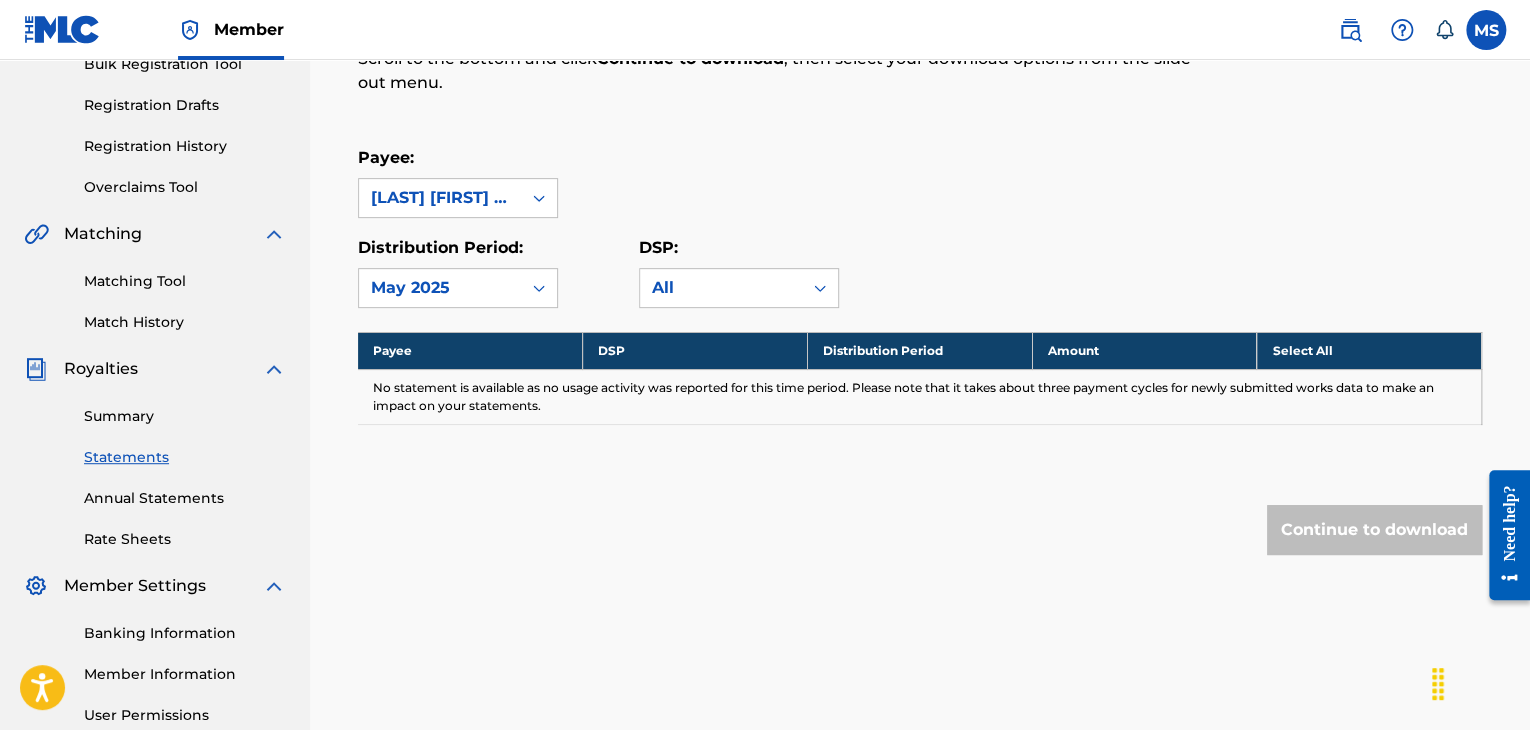 click on "Annual Statements" at bounding box center [185, 498] 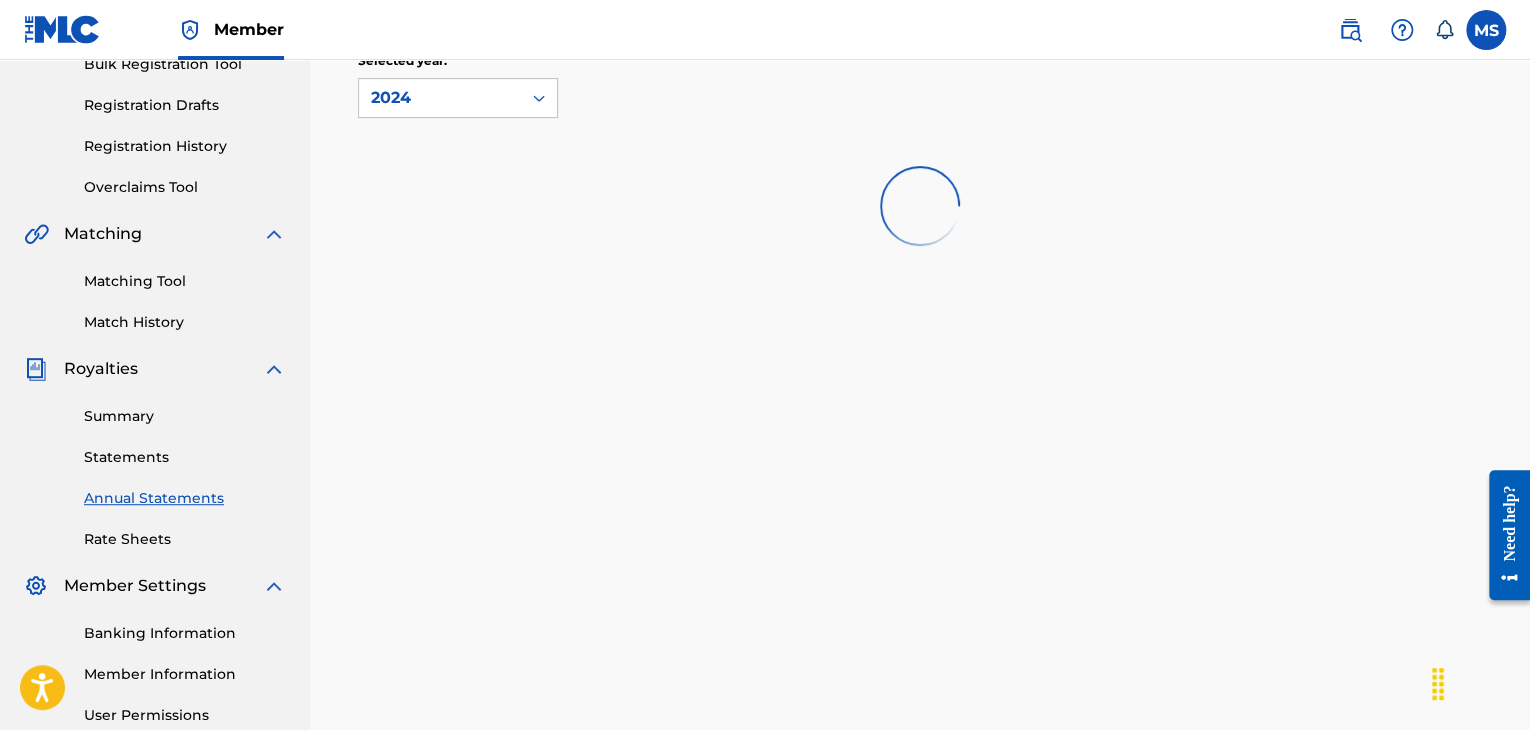 scroll, scrollTop: 0, scrollLeft: 0, axis: both 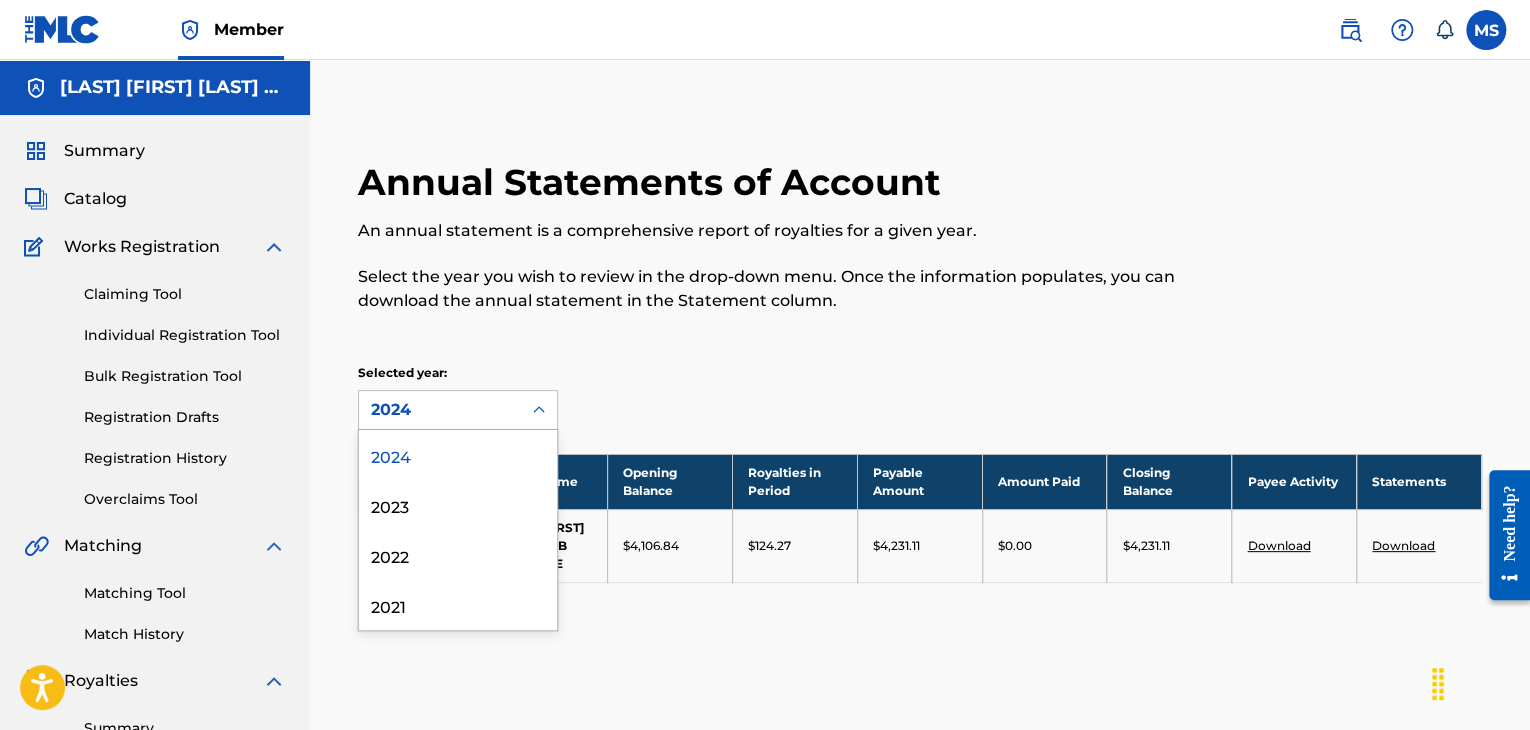 click on "2024" at bounding box center [440, 410] 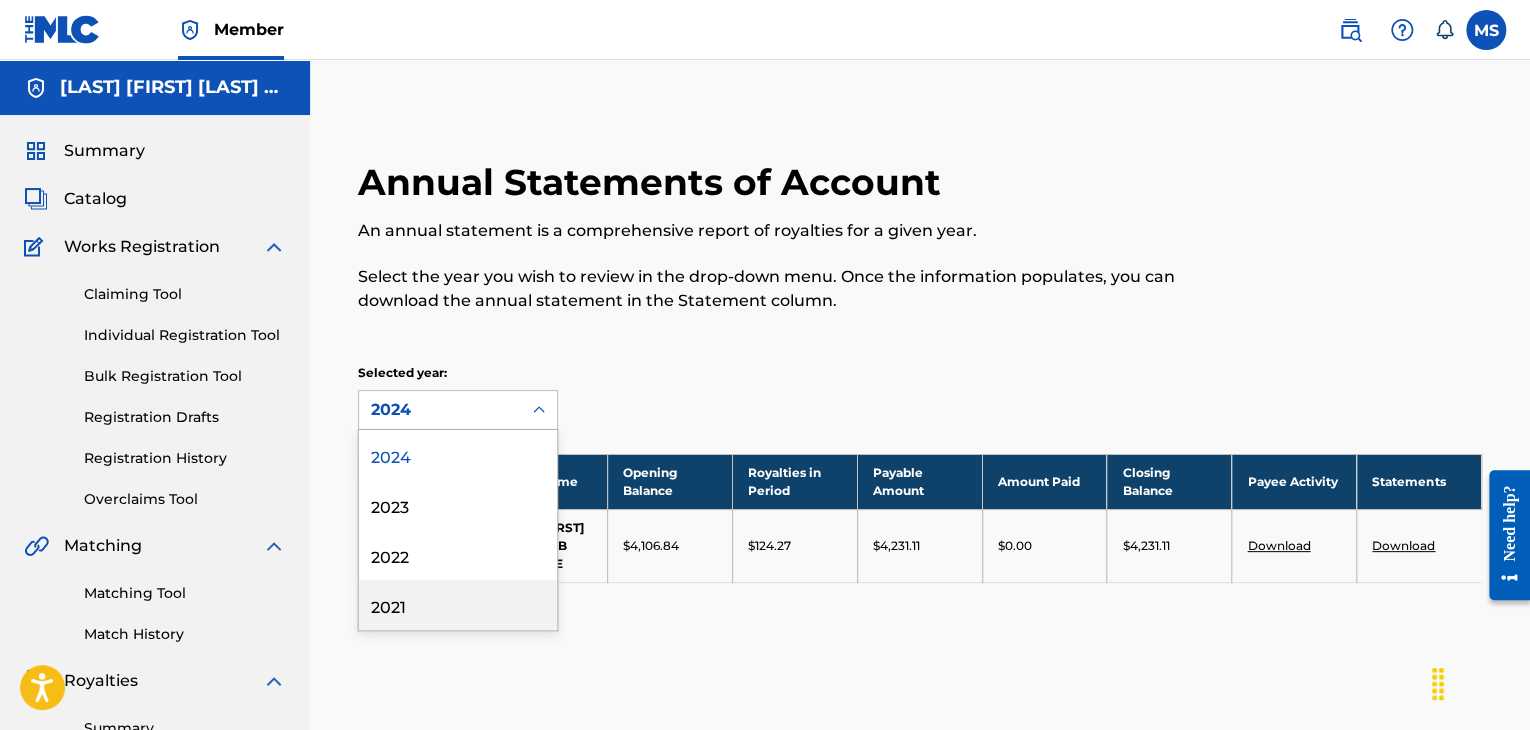click on "2021" at bounding box center (458, 605) 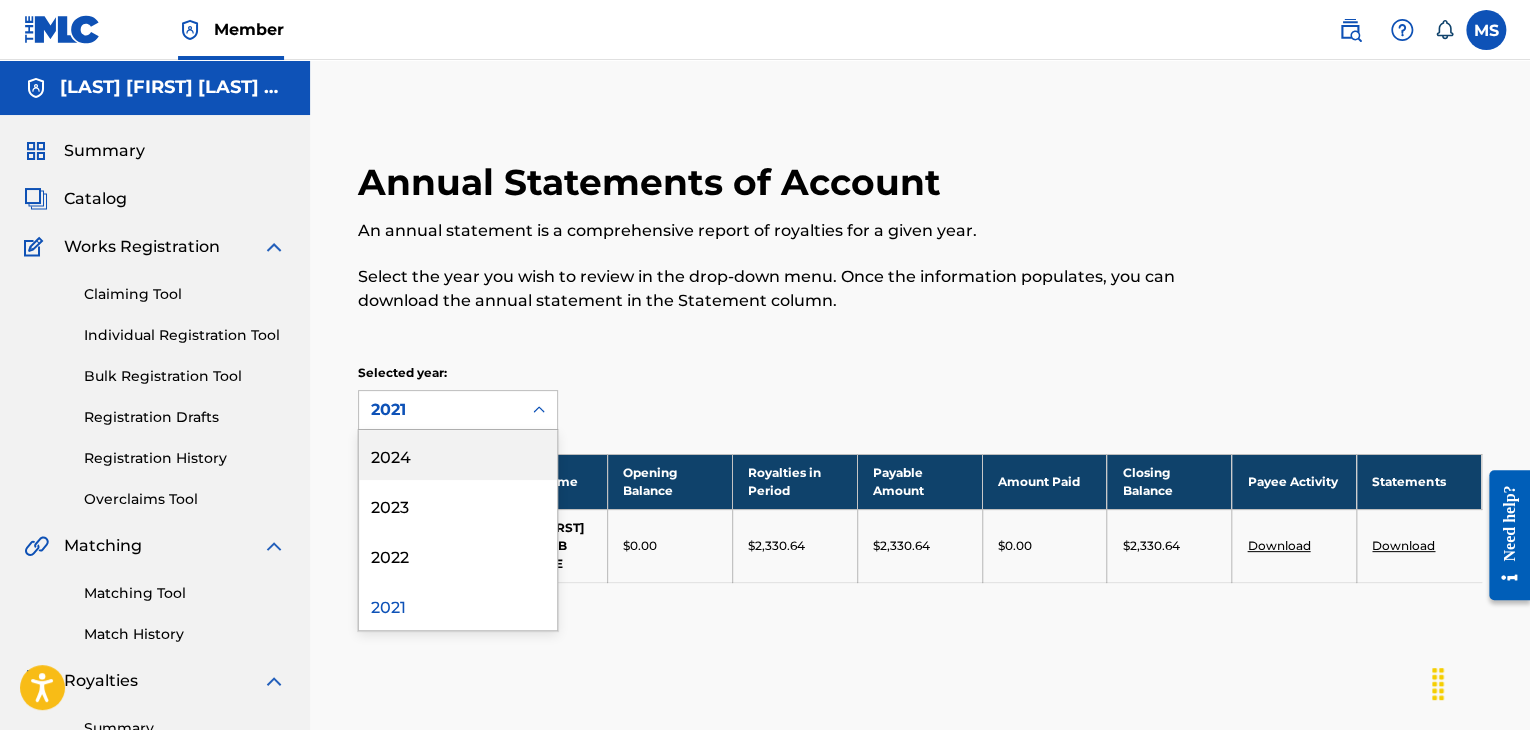 click on "2021" at bounding box center [440, 410] 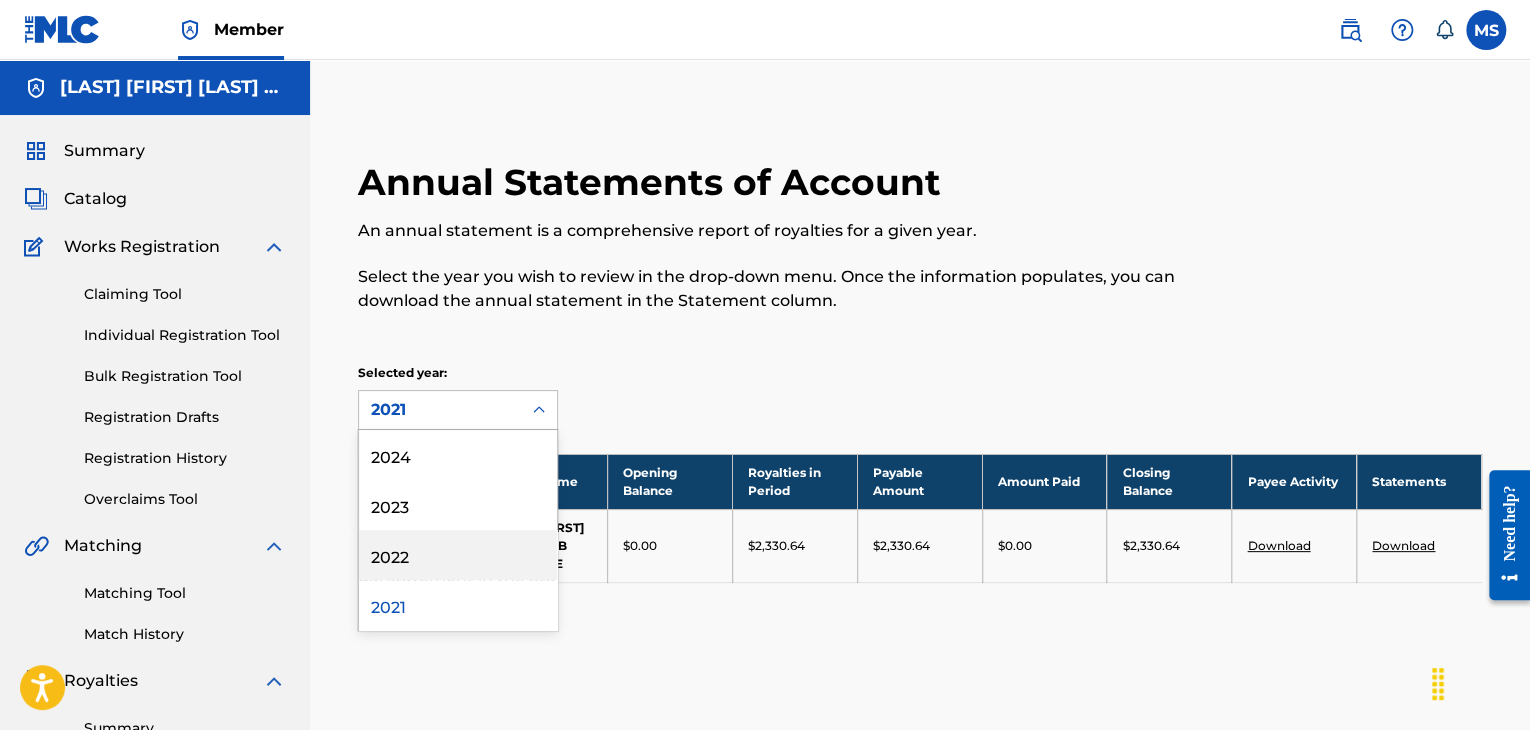 click on "2022" at bounding box center [458, 555] 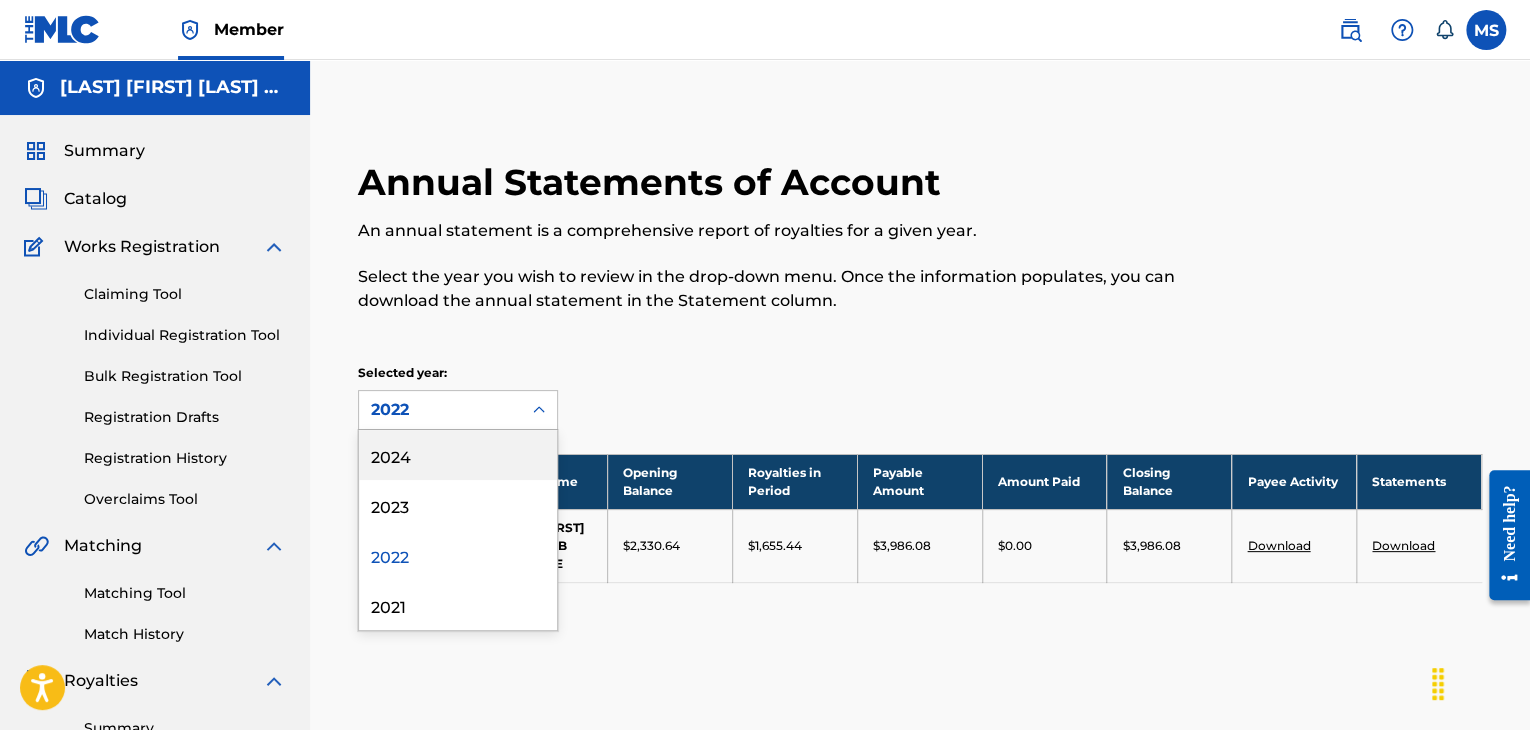 click on "2022" at bounding box center [440, 410] 